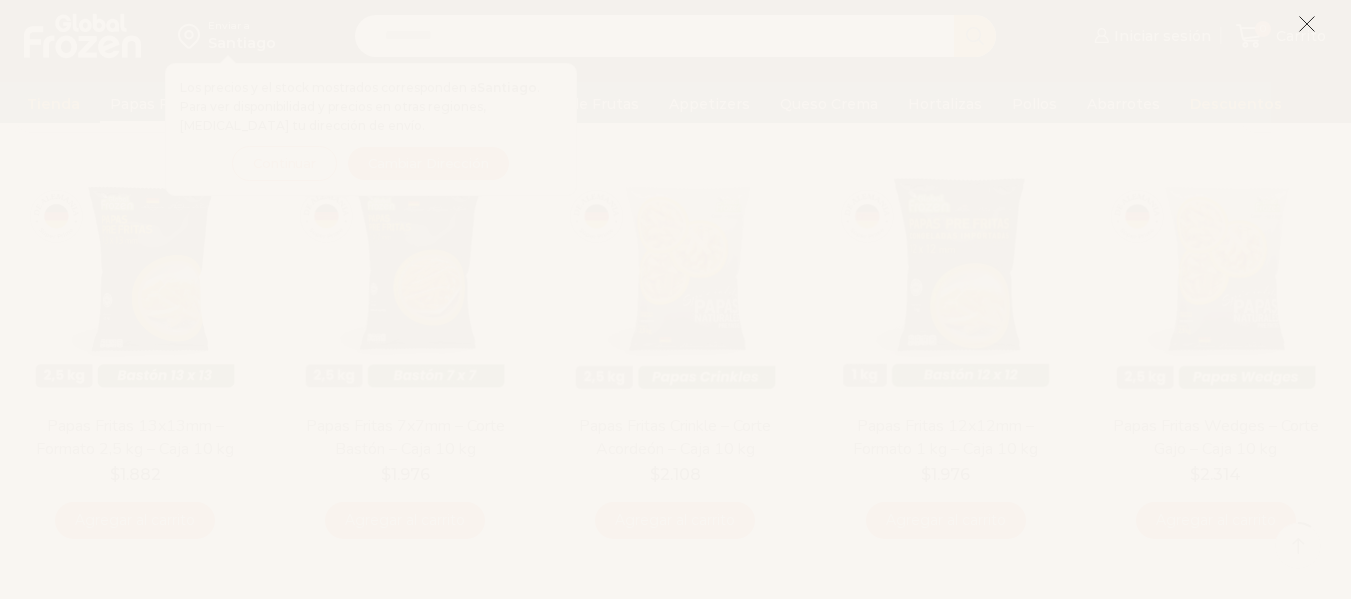 scroll, scrollTop: 147, scrollLeft: 0, axis: vertical 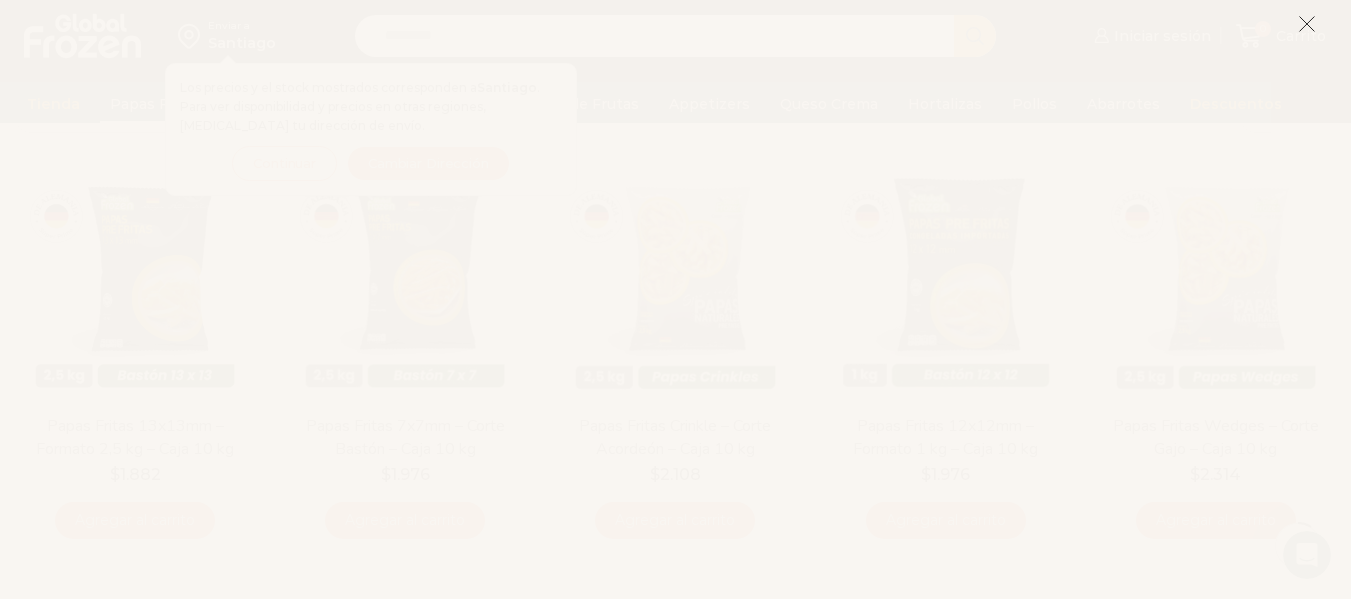 click 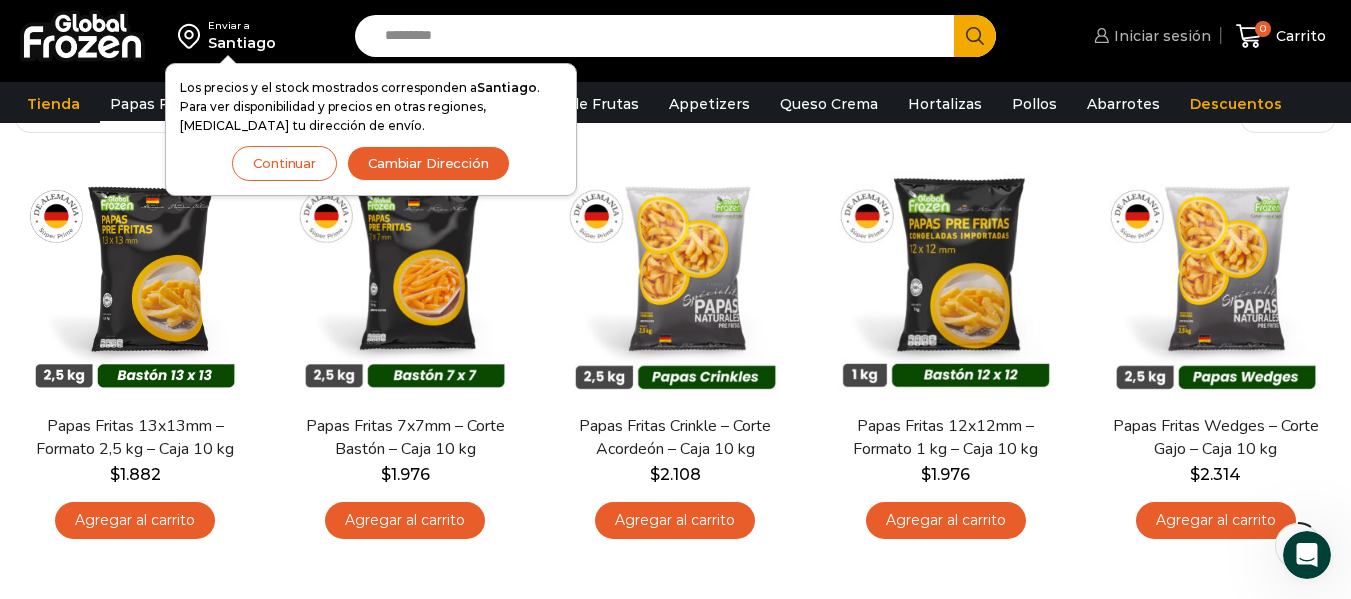 click on "Iniciar sesión" at bounding box center [1160, 36] 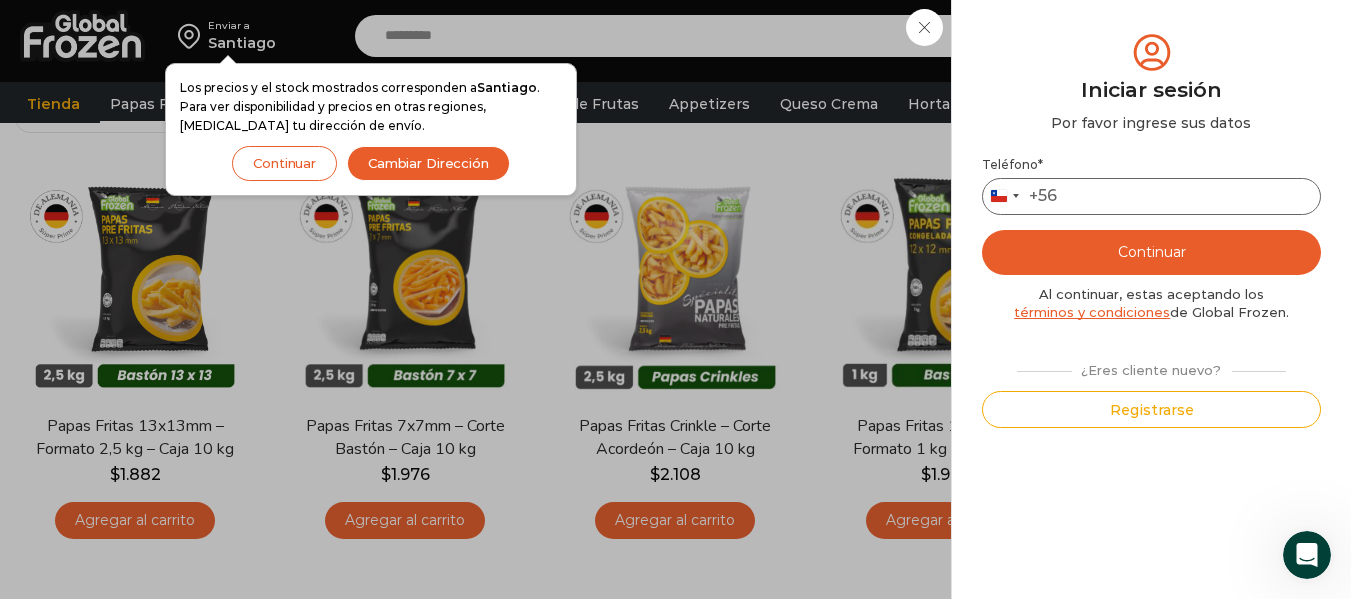 click on "Teléfono
*" at bounding box center (1151, 196) 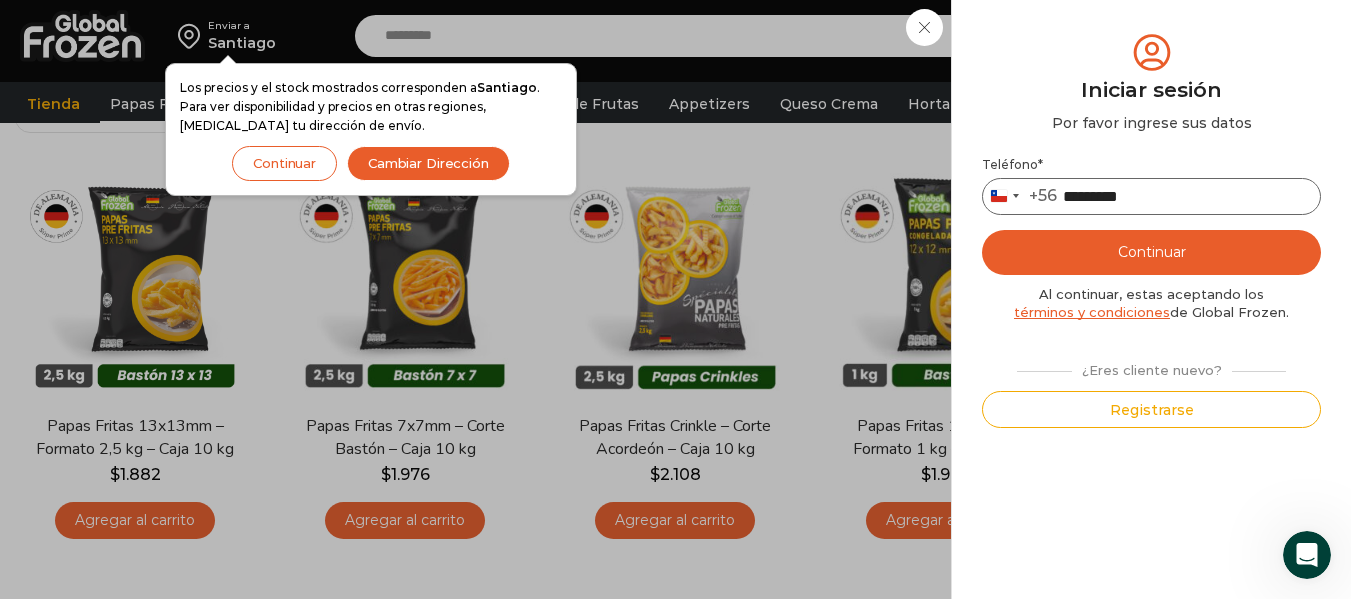 type on "*********" 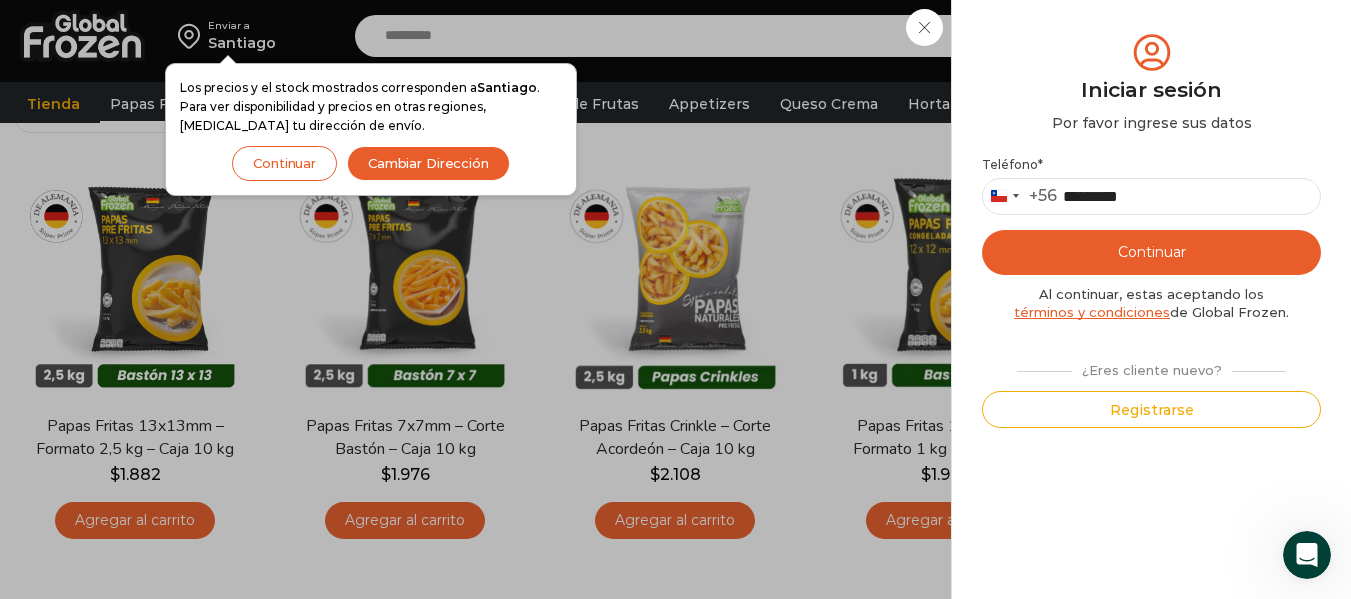 click on "Continuar" at bounding box center (1151, 252) 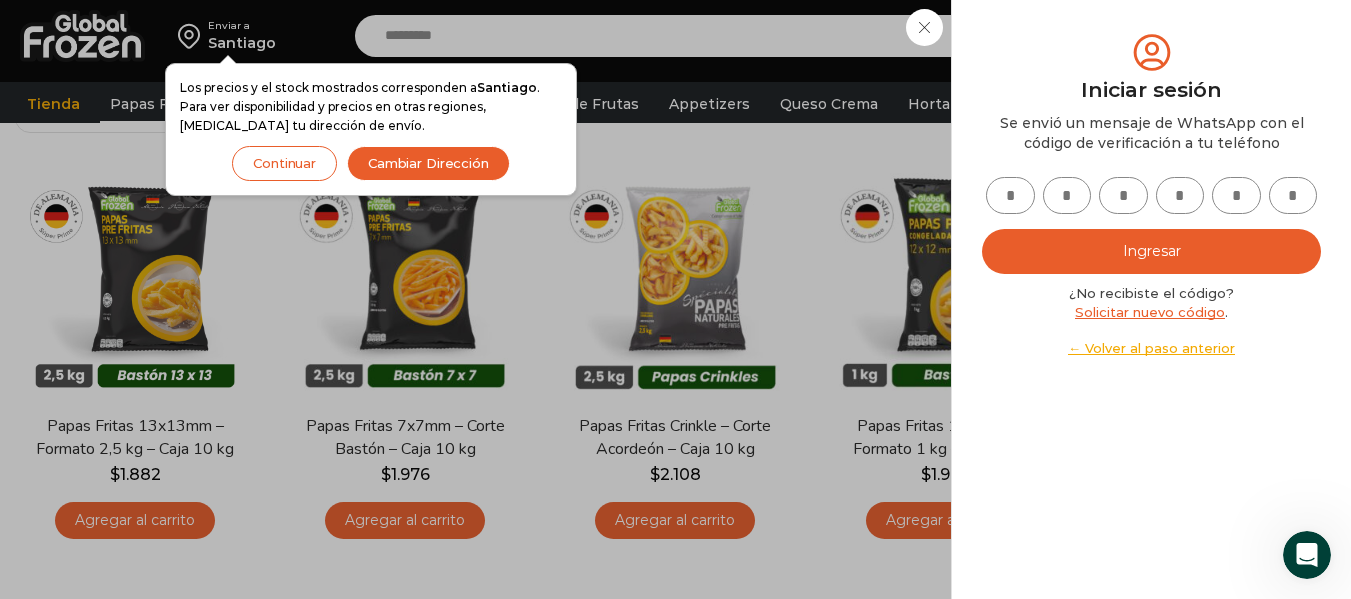 click at bounding box center (1010, 195) 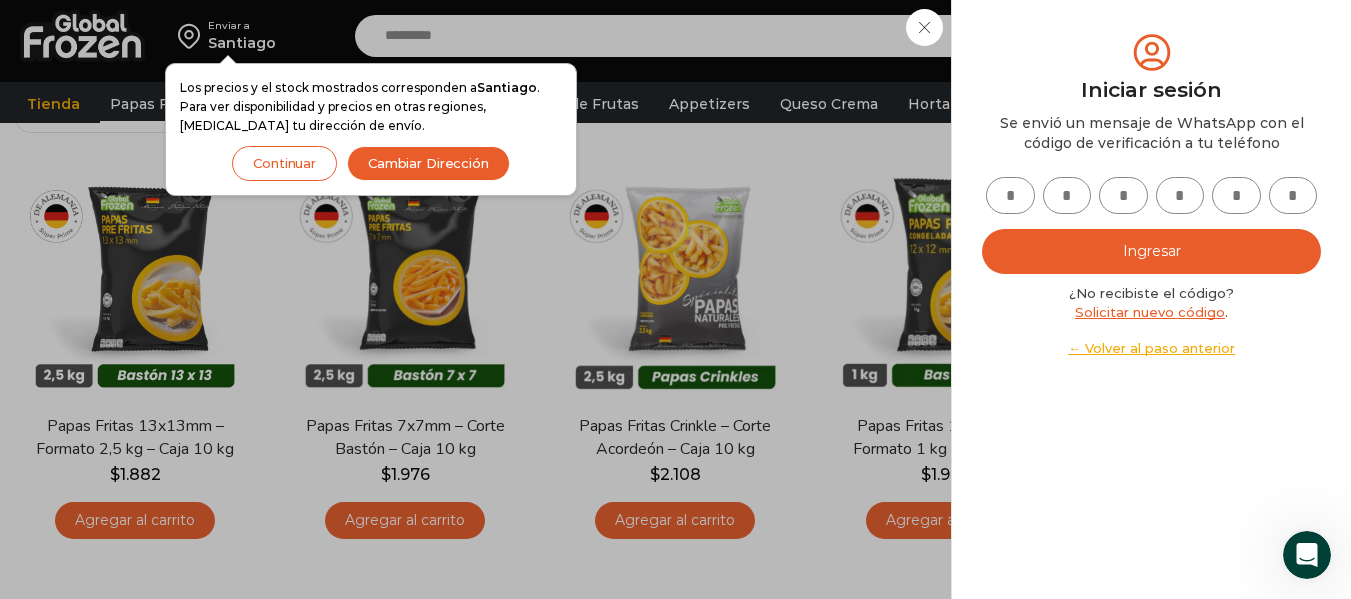 type on "*" 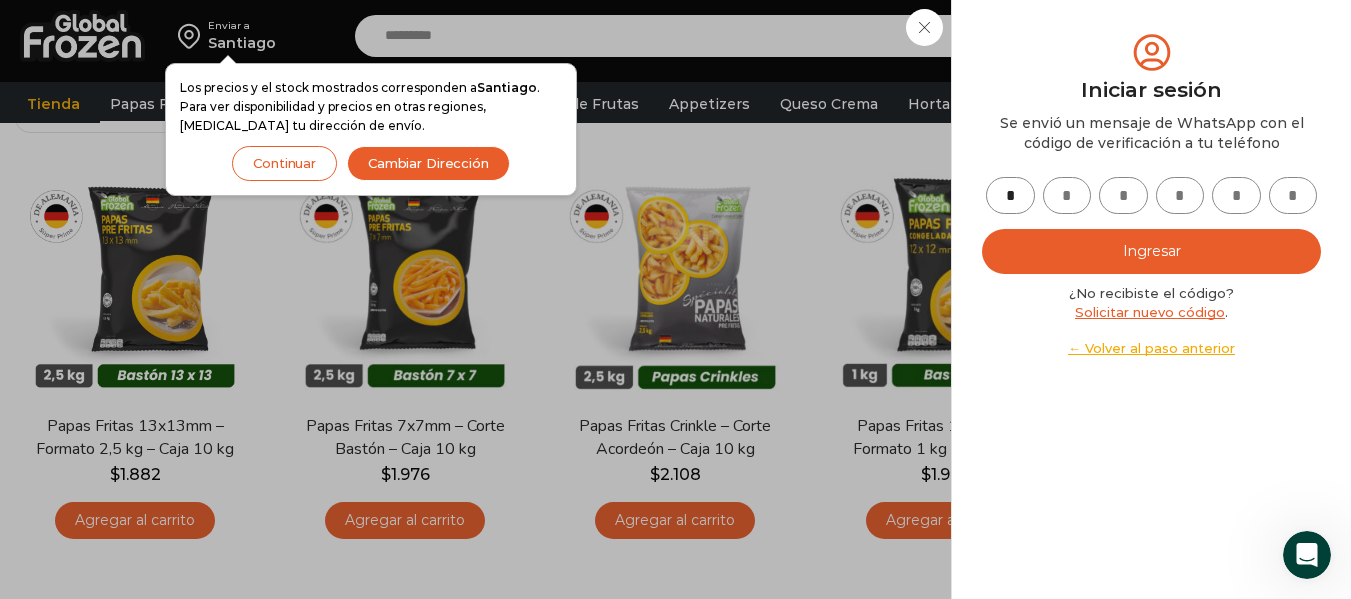 type on "*" 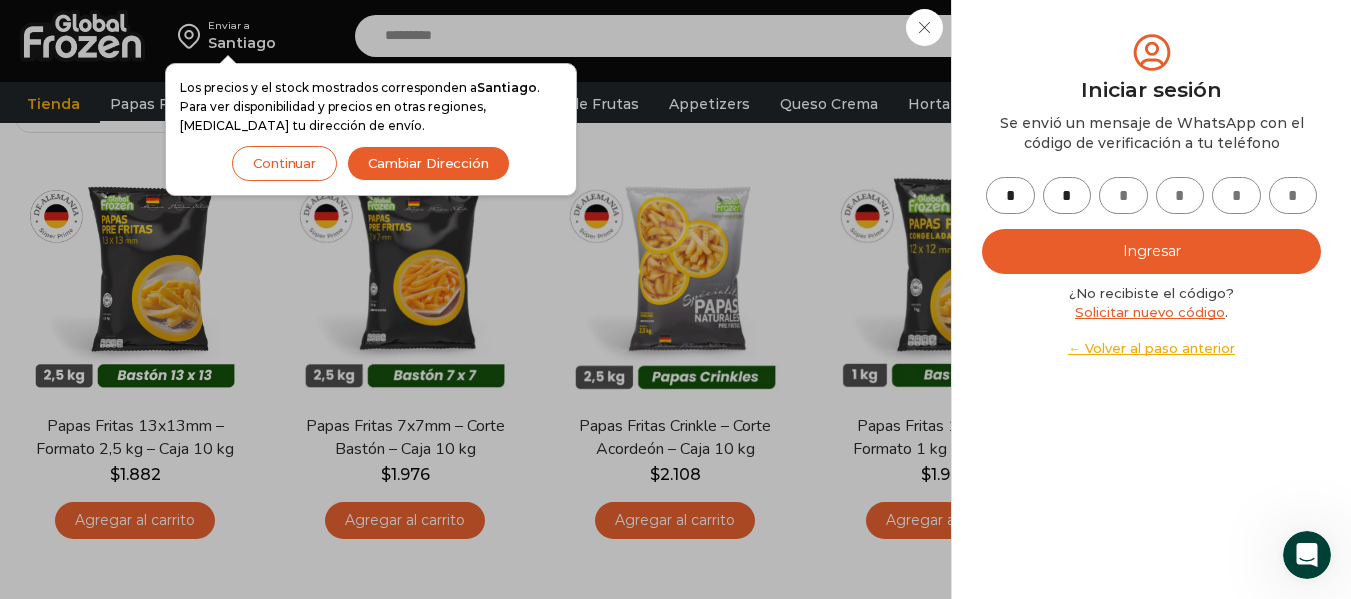 type on "*" 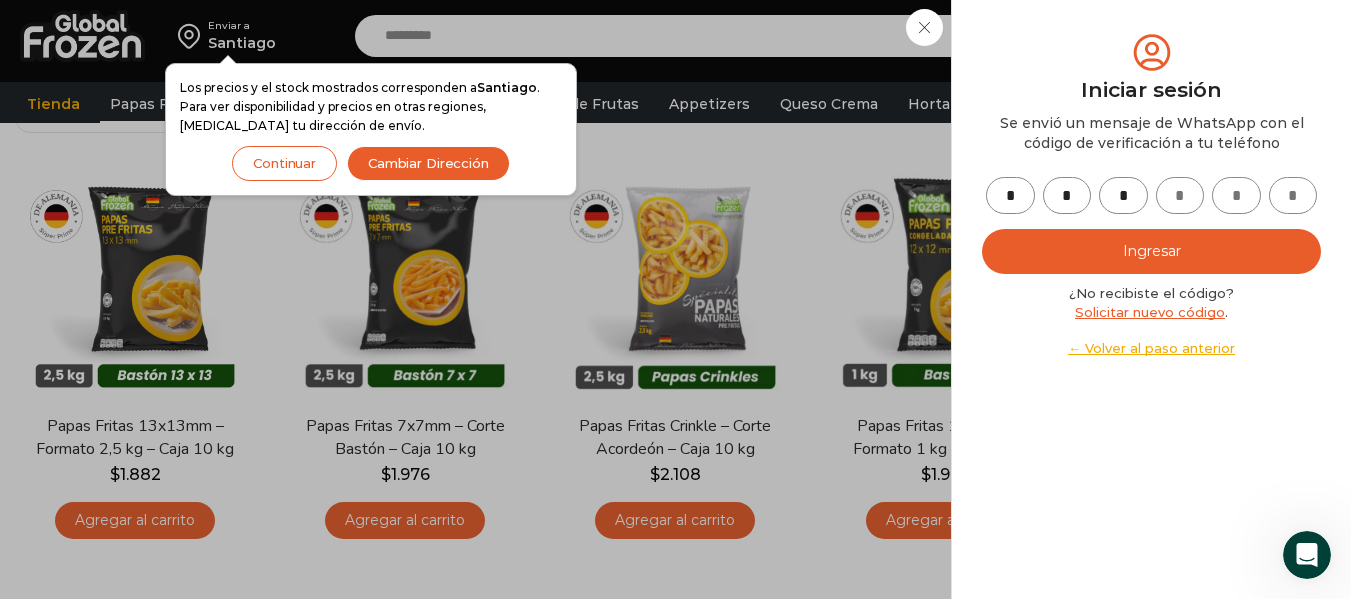 type on "*" 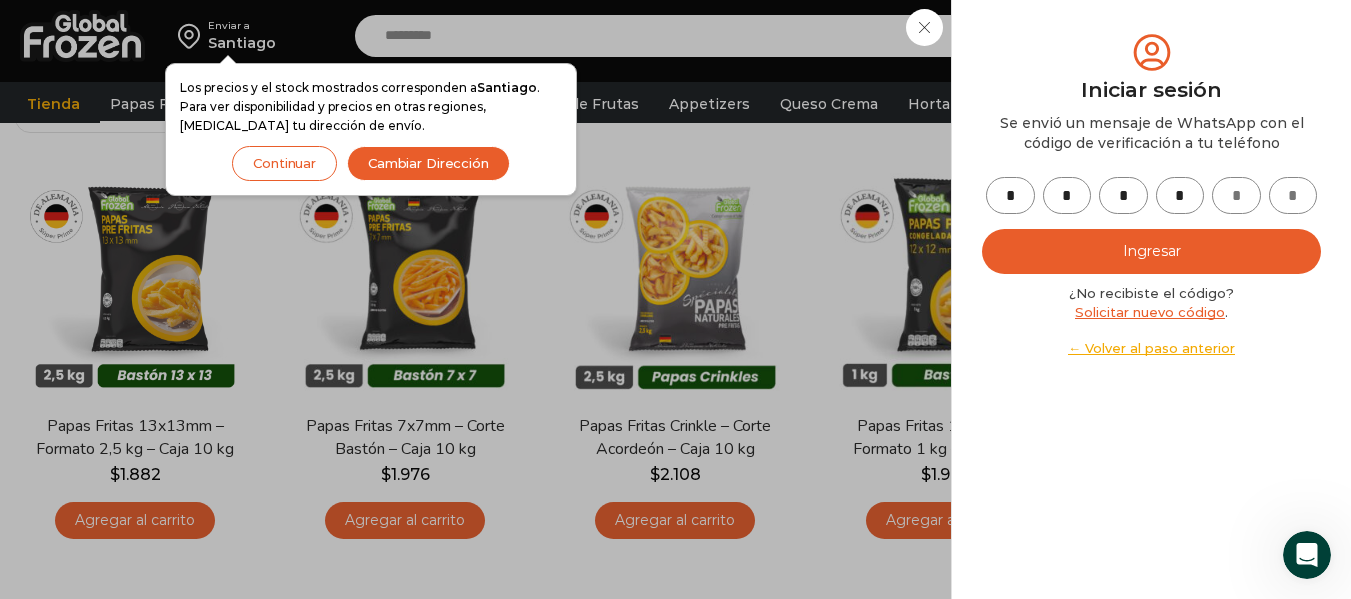 type on "*" 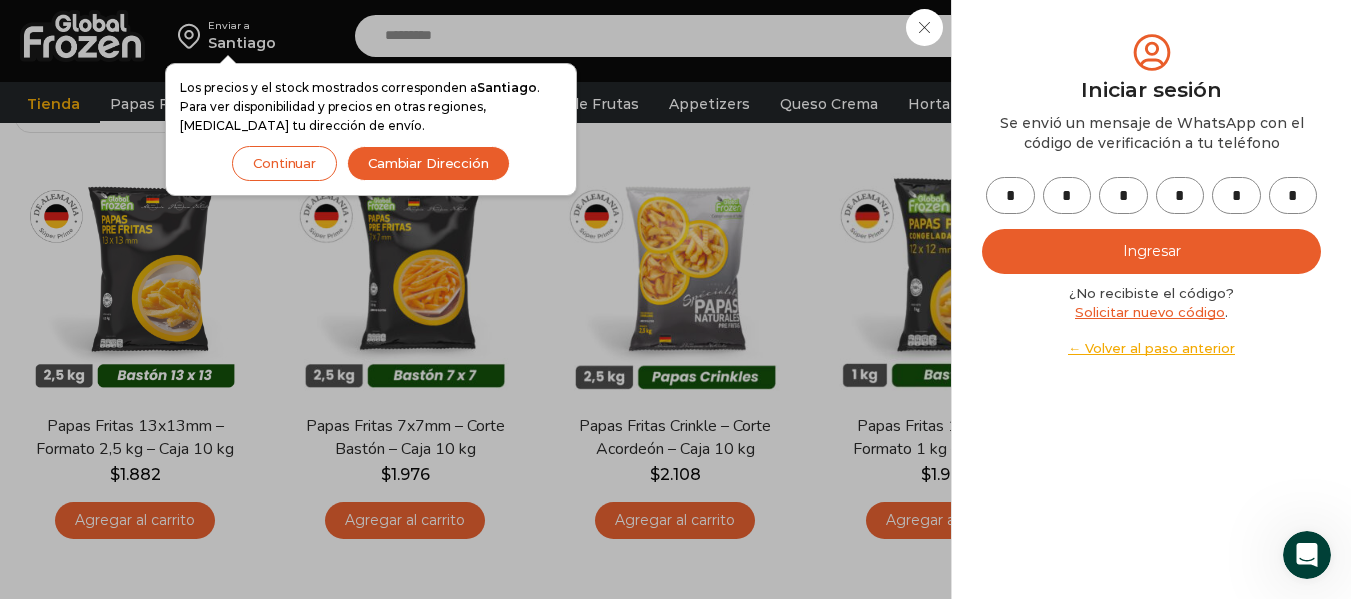 type on "*" 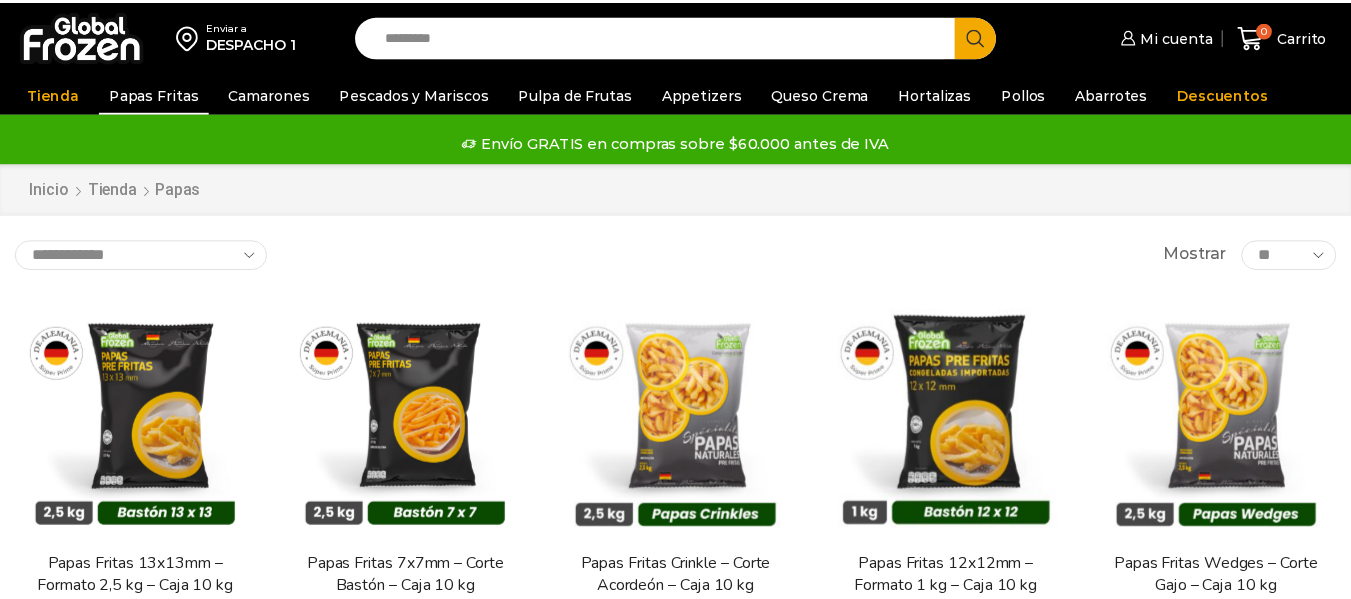 scroll, scrollTop: 147, scrollLeft: 0, axis: vertical 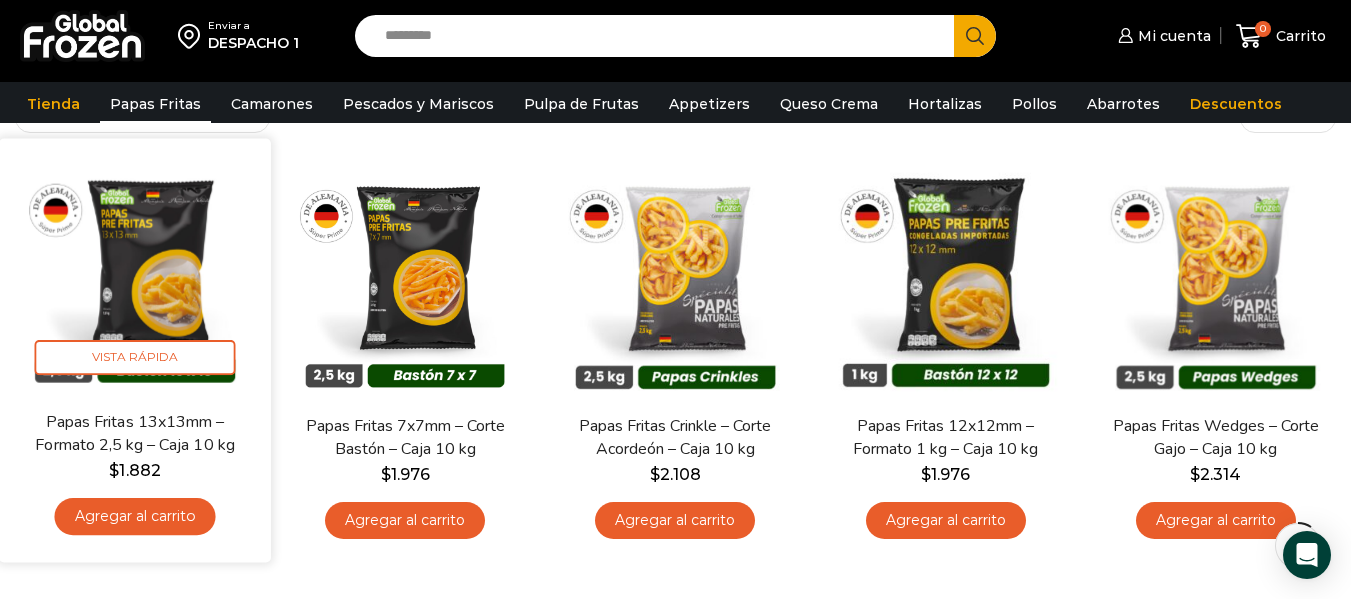 click on "Agregar al carrito" at bounding box center [135, 516] 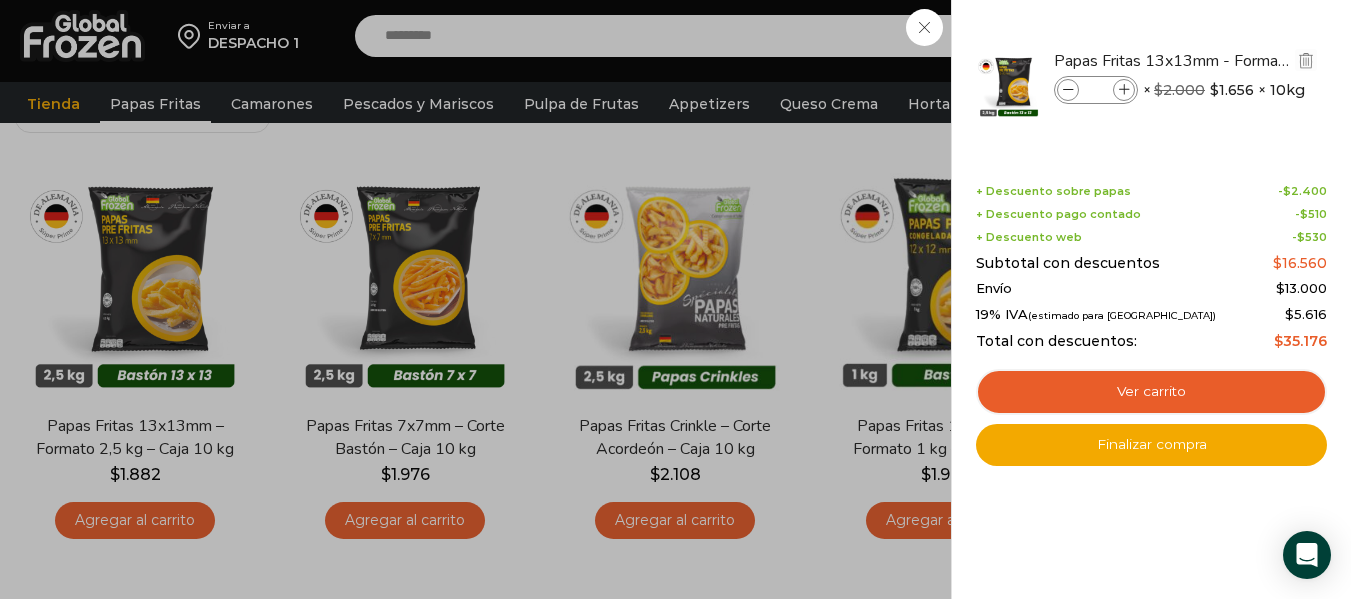 click at bounding box center [1124, 90] 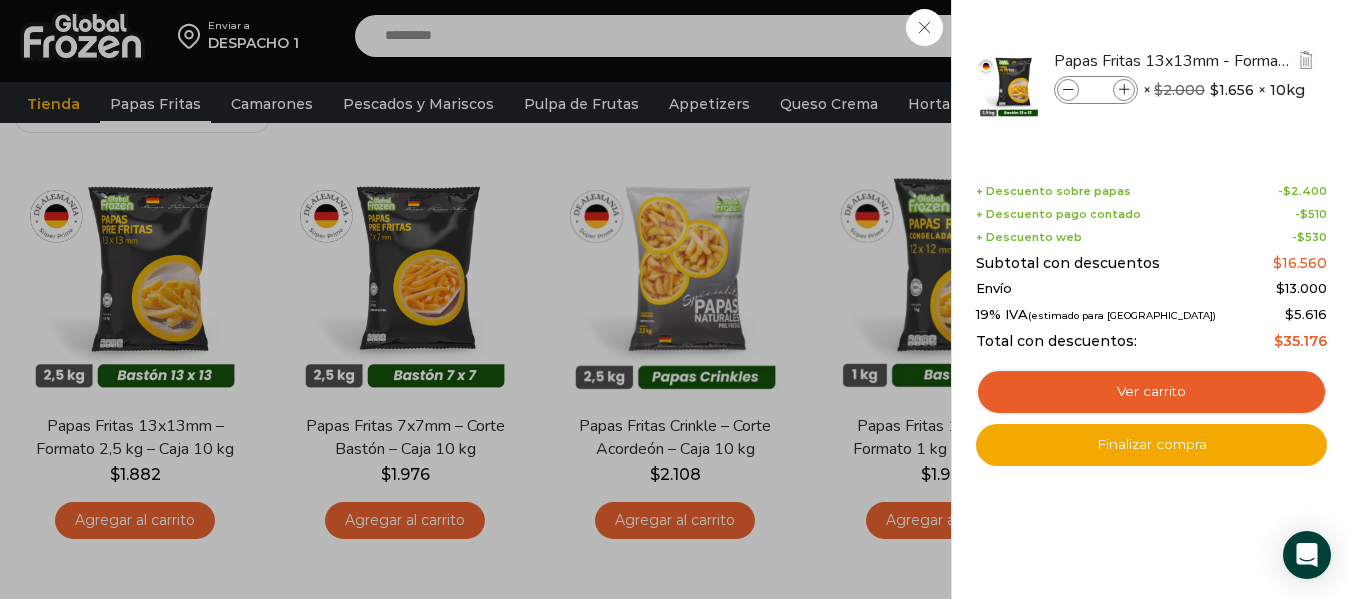 type on "*" 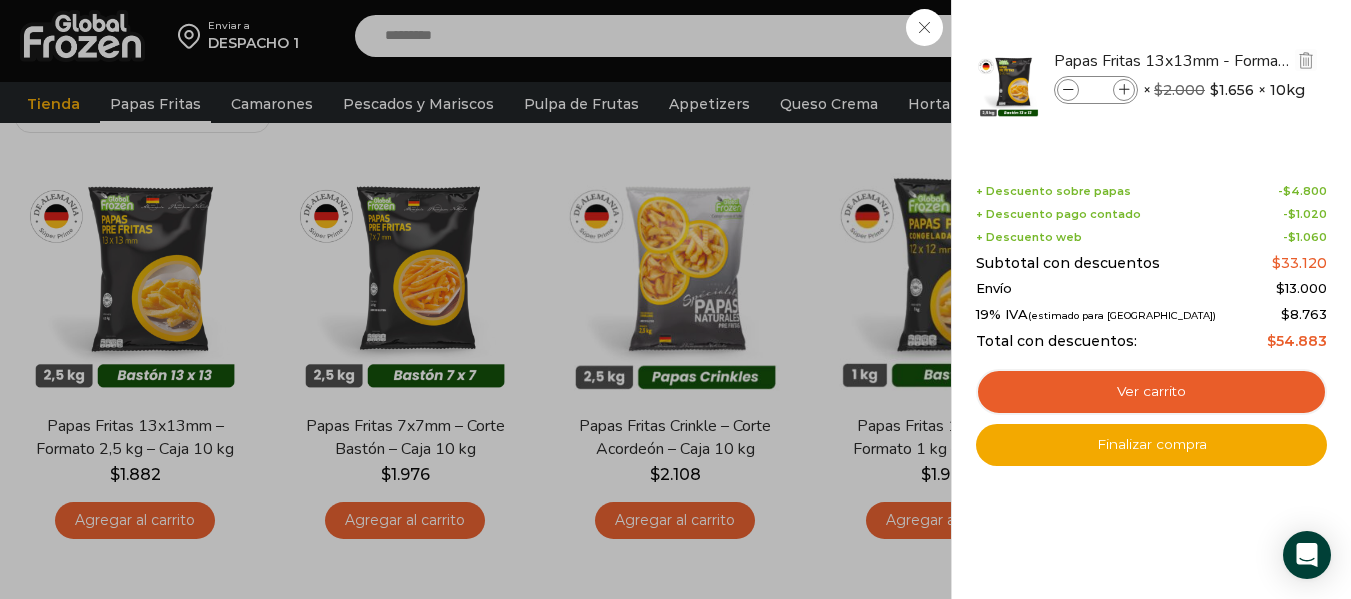 click at bounding box center (1124, 90) 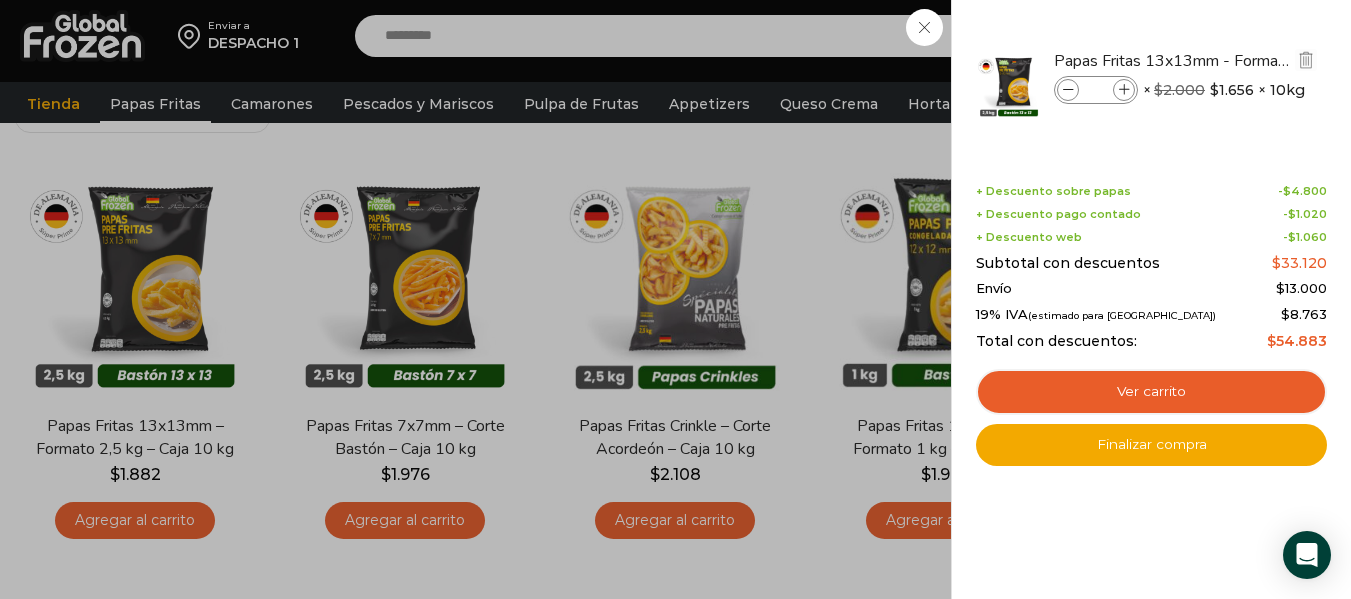 click at bounding box center (1124, 90) 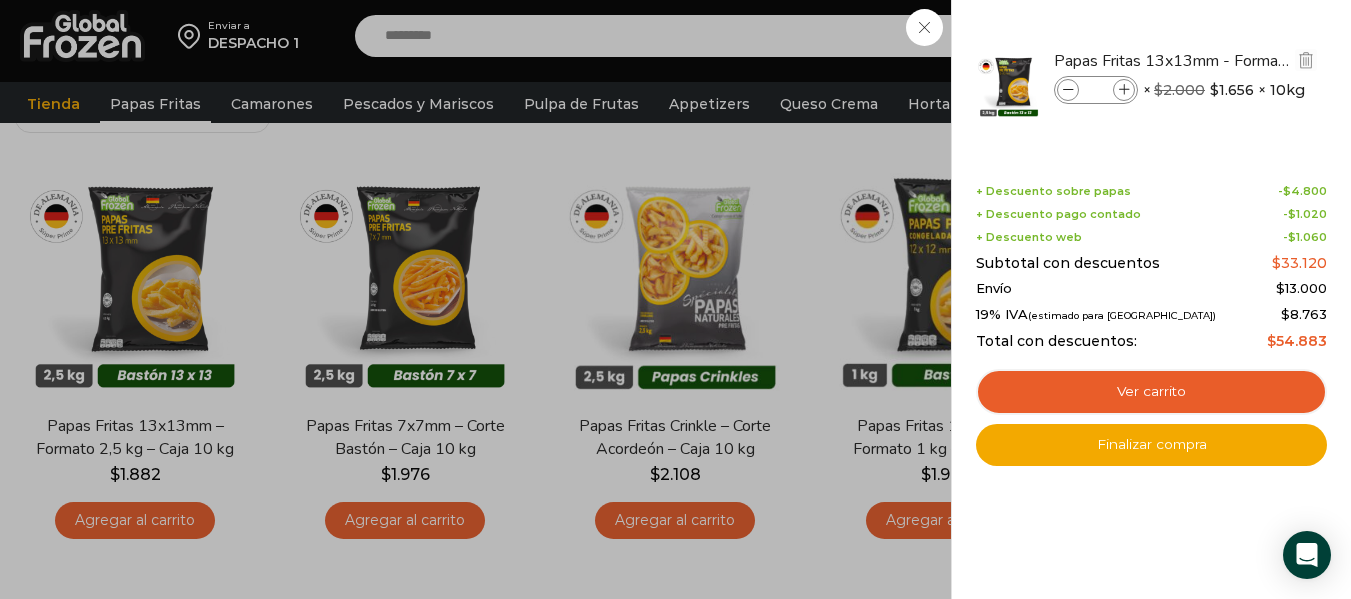 click at bounding box center [1124, 90] 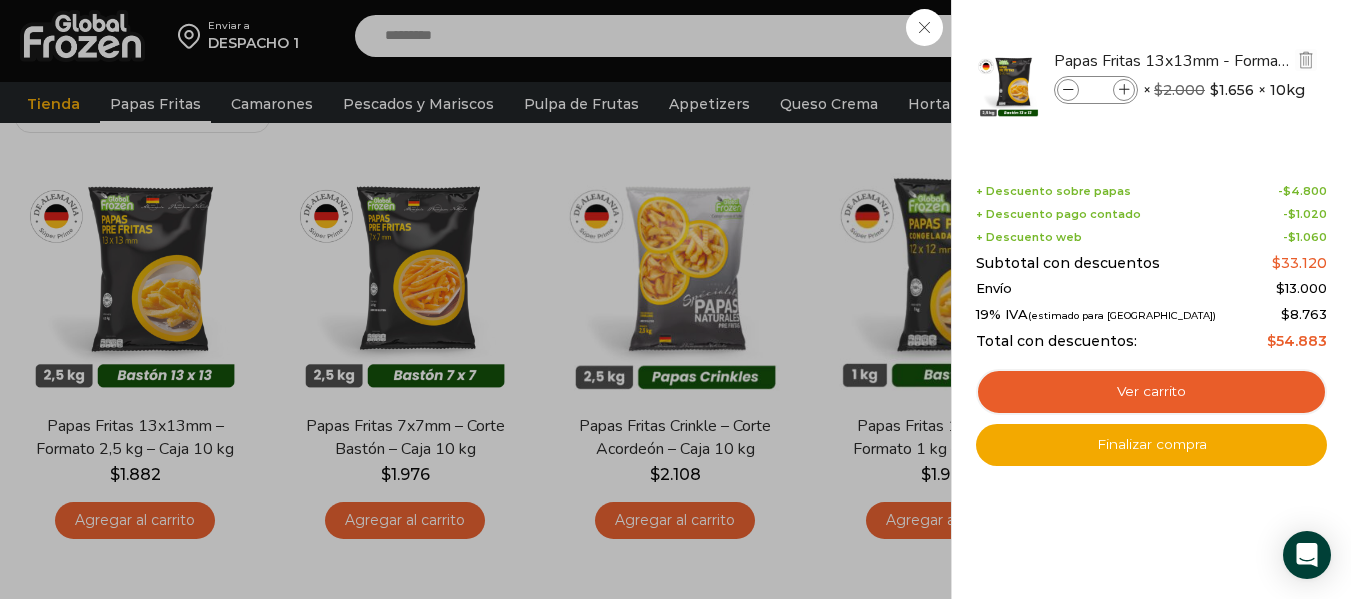 click at bounding box center (1124, 90) 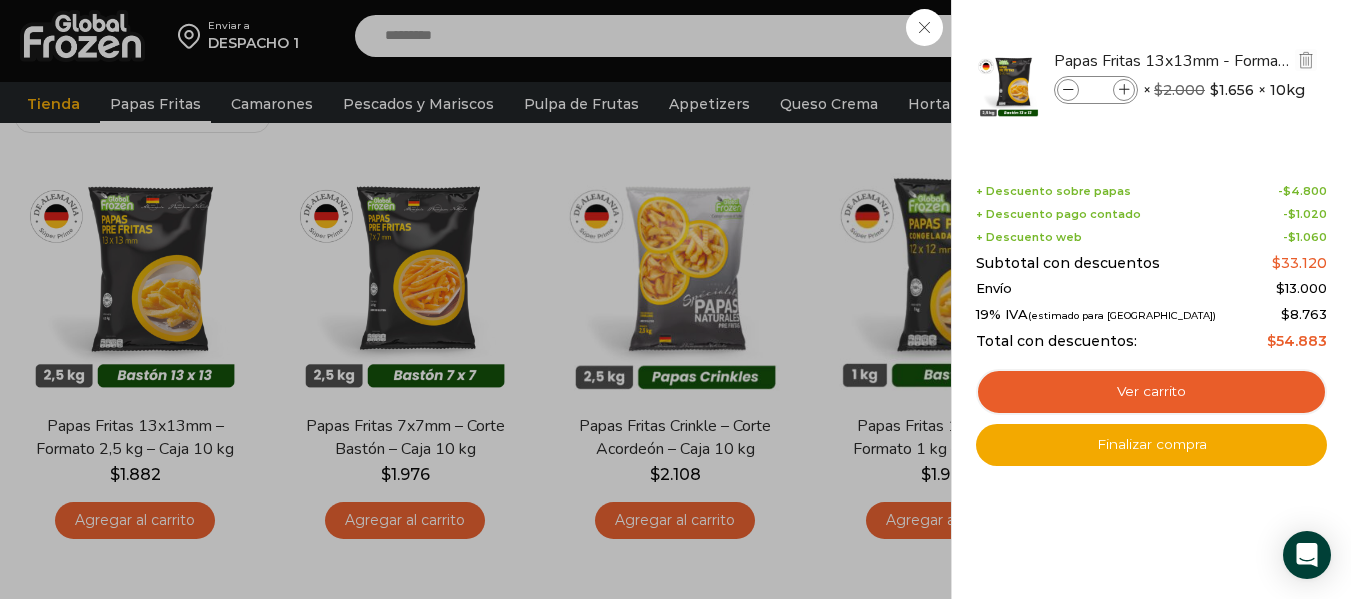 click at bounding box center [1124, 90] 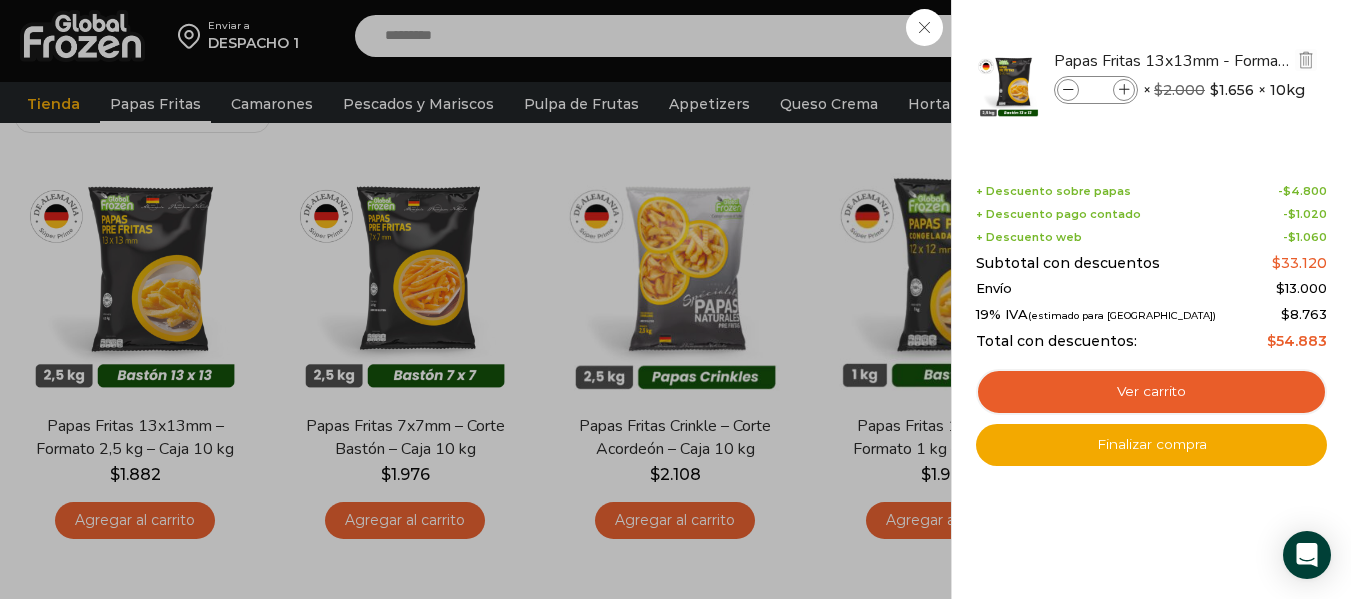 type on "*" 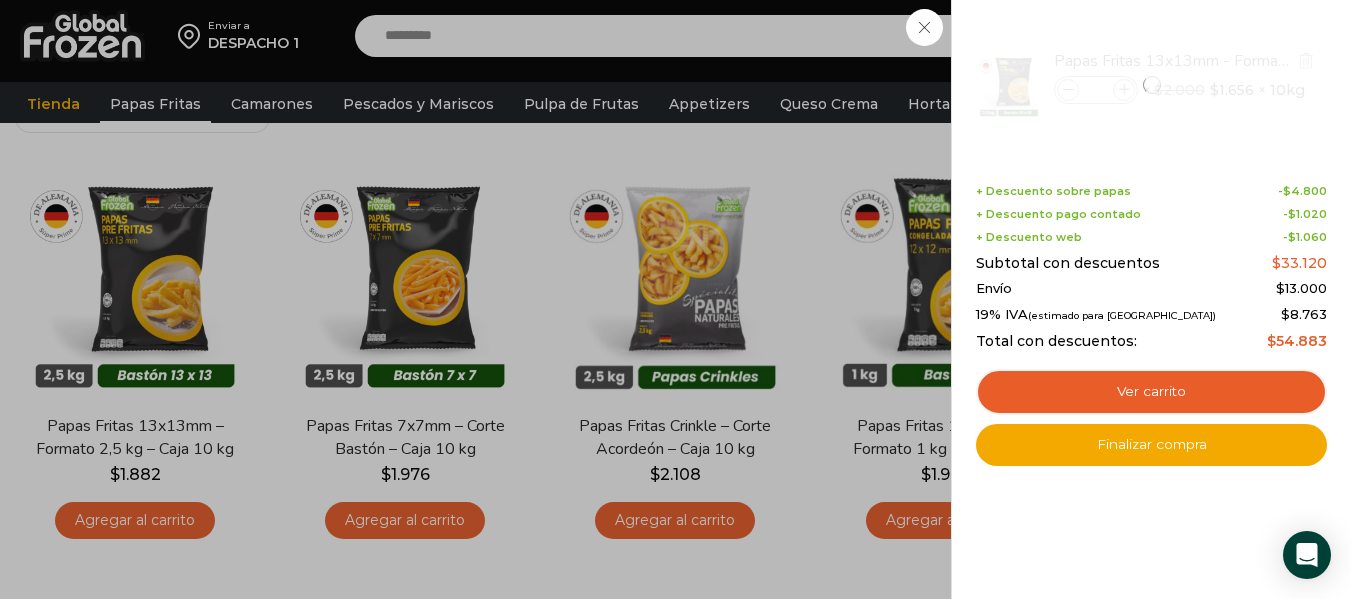 click at bounding box center [1151, 85] 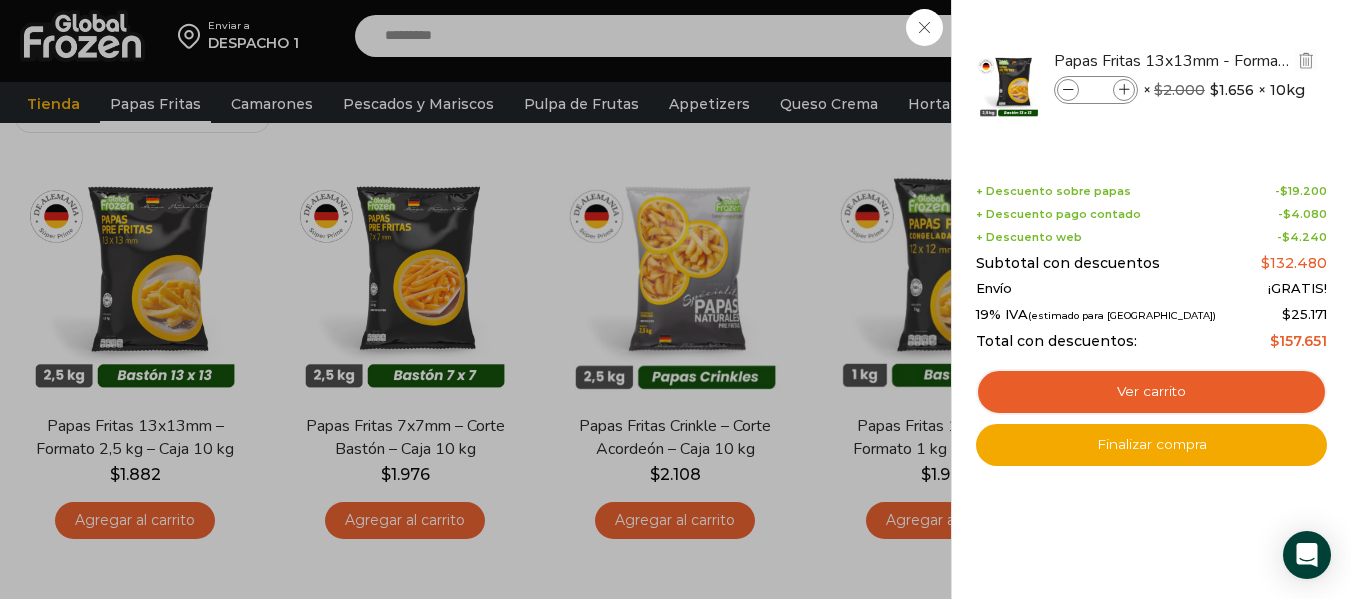 click at bounding box center [1124, 90] 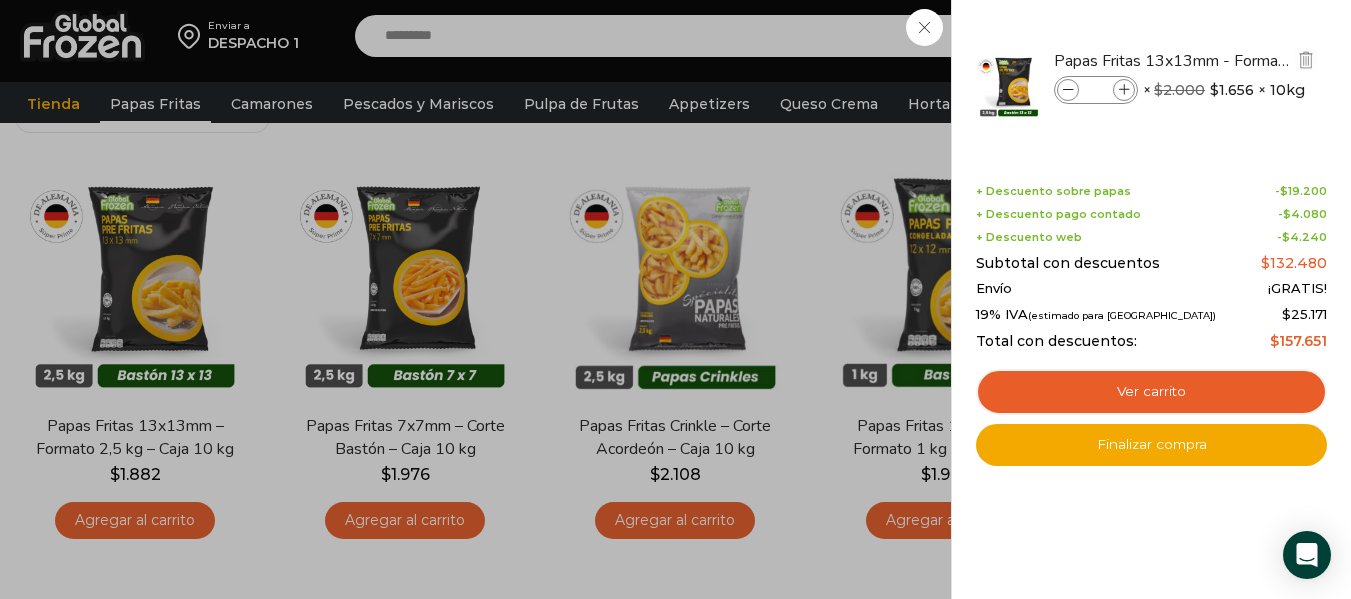 type on "*" 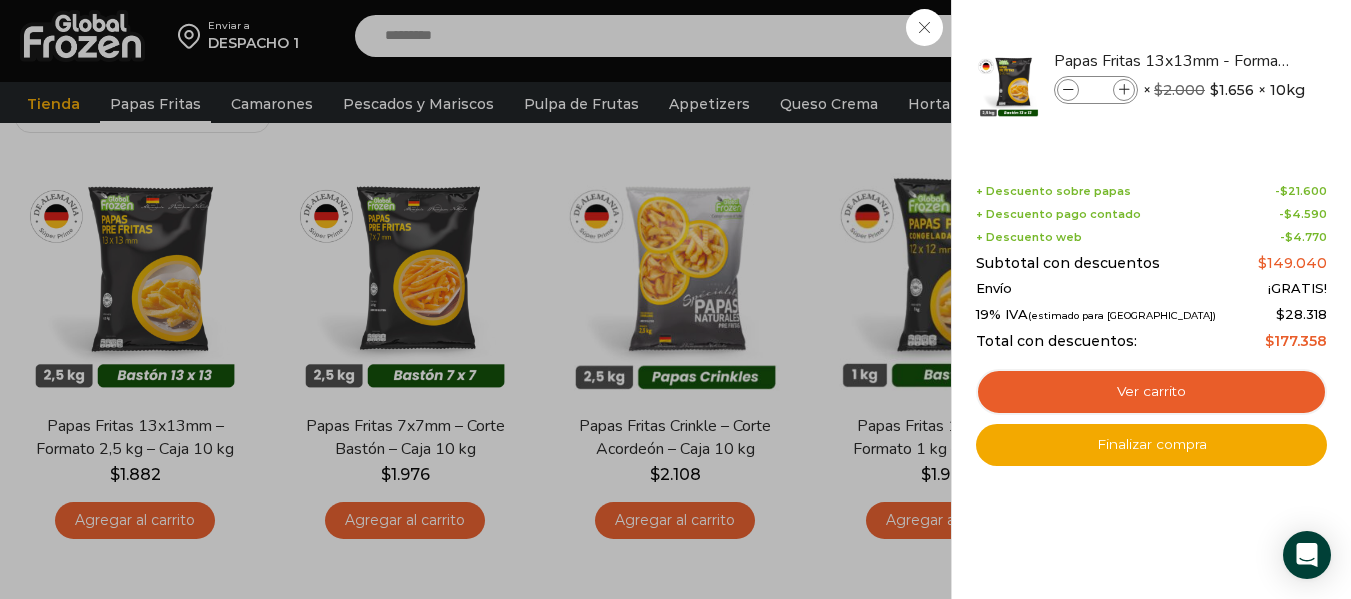 click at bounding box center [1124, 90] 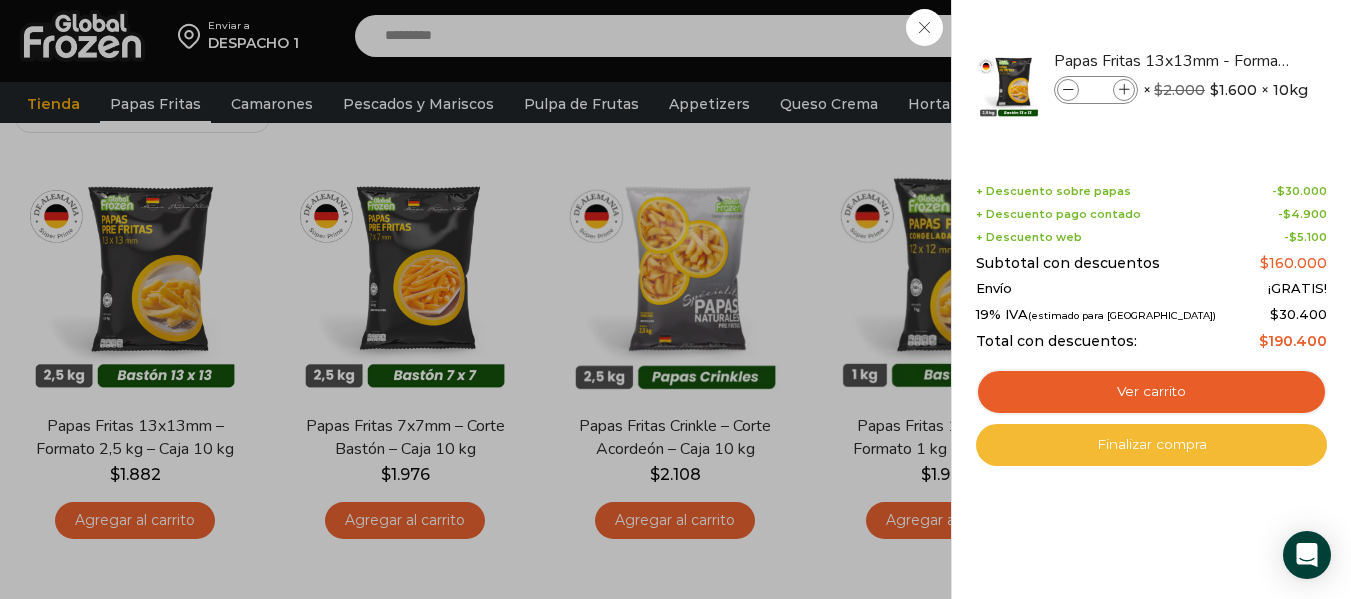 click on "Finalizar compra" at bounding box center [1151, 445] 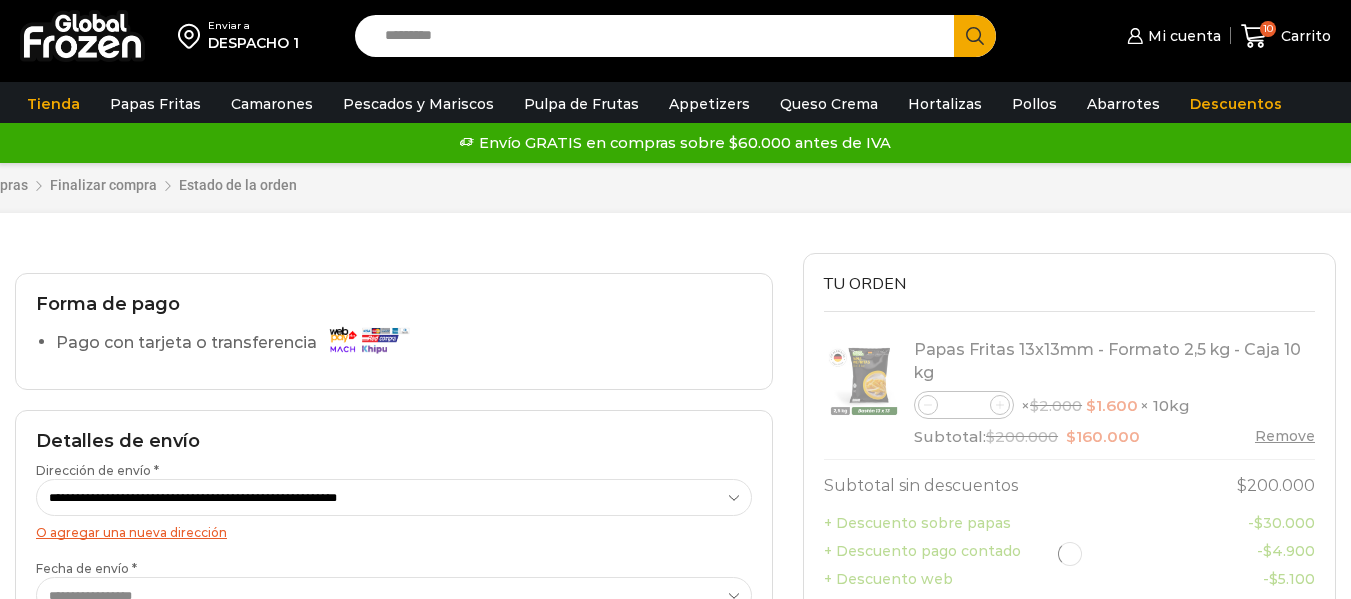 scroll, scrollTop: 0, scrollLeft: 0, axis: both 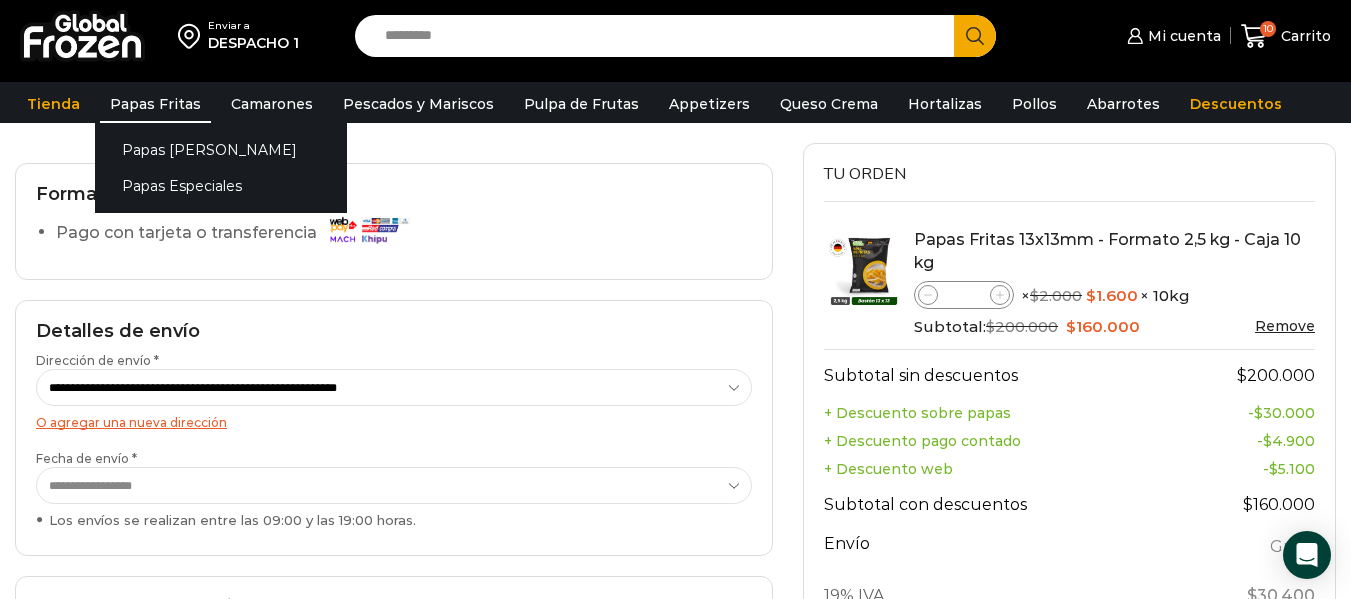 click on "Papas Fritas" at bounding box center (155, 104) 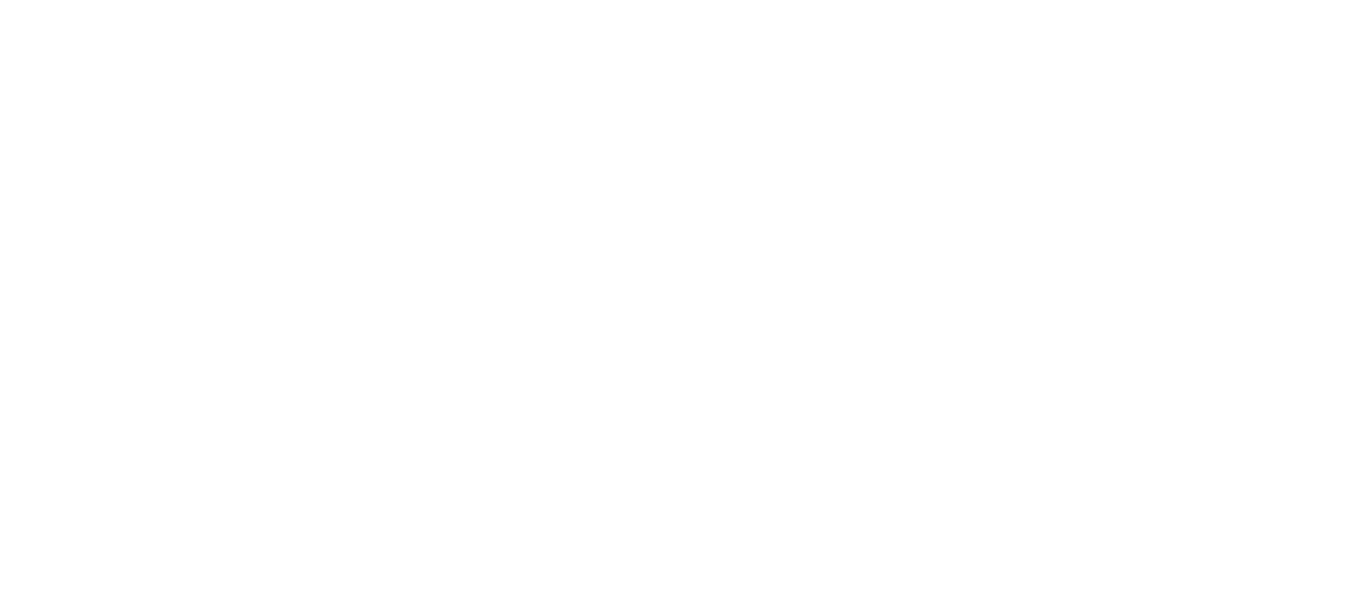 scroll, scrollTop: 0, scrollLeft: 0, axis: both 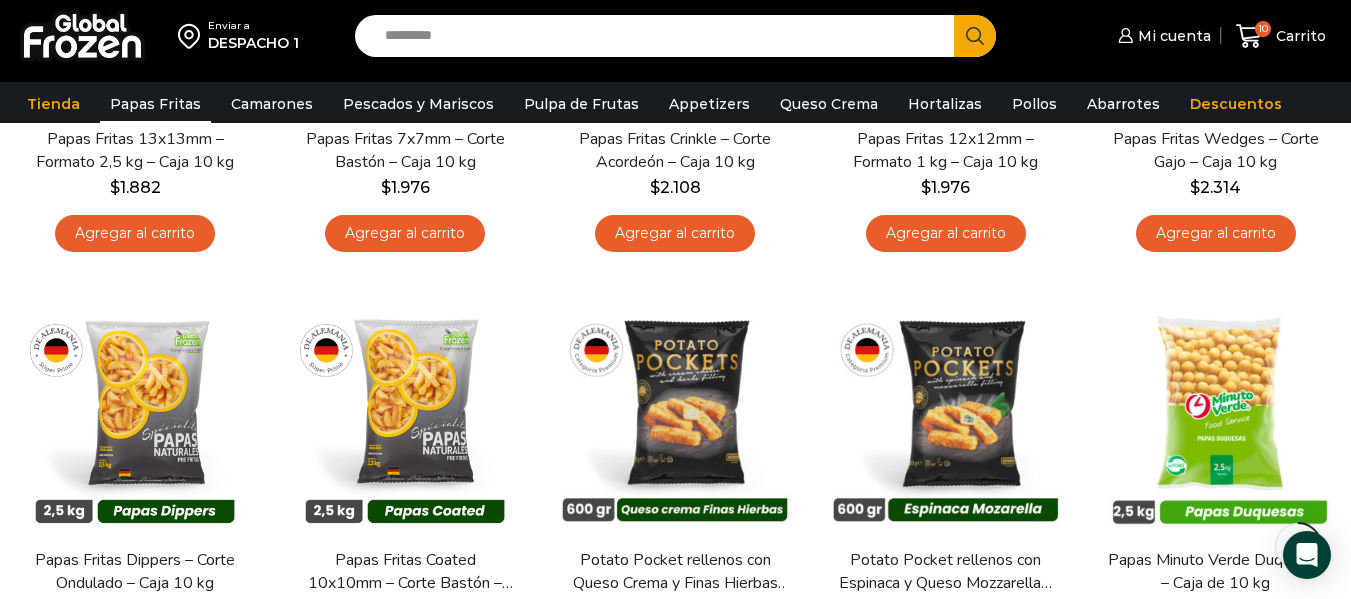 click on "WordPress WooCommerce Themes
Enviar a
DESPACHO 1
Search input
Search
Mi cuenta" at bounding box center (675, 637) 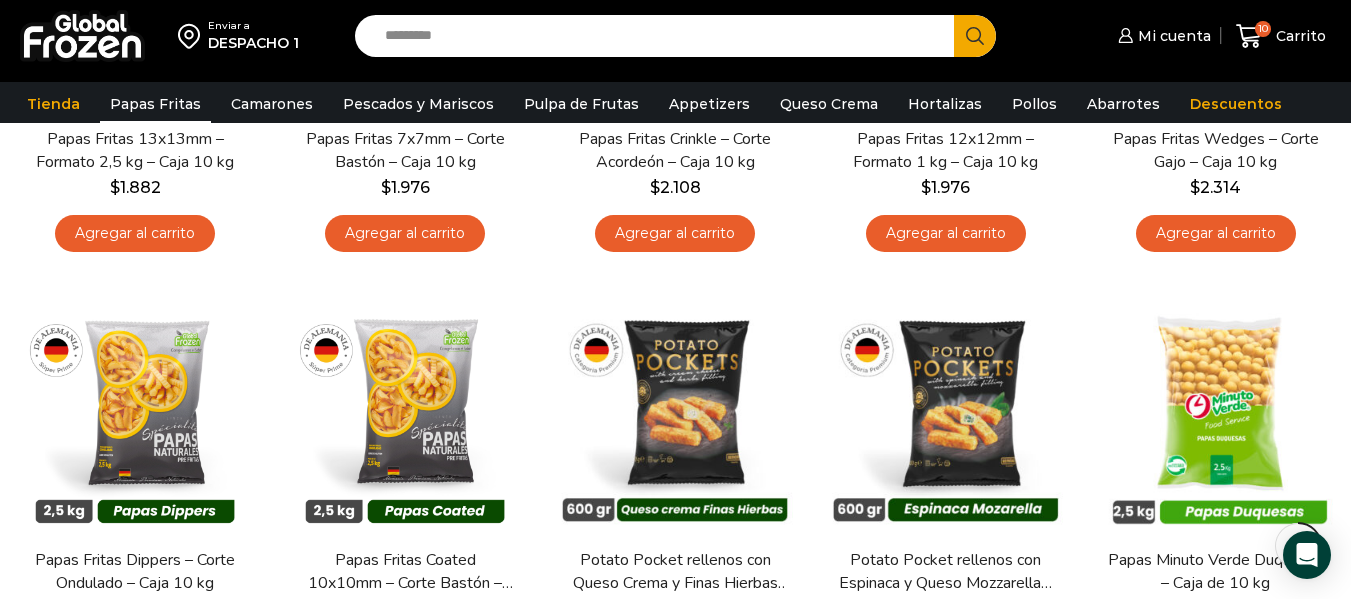scroll, scrollTop: 447, scrollLeft: 0, axis: vertical 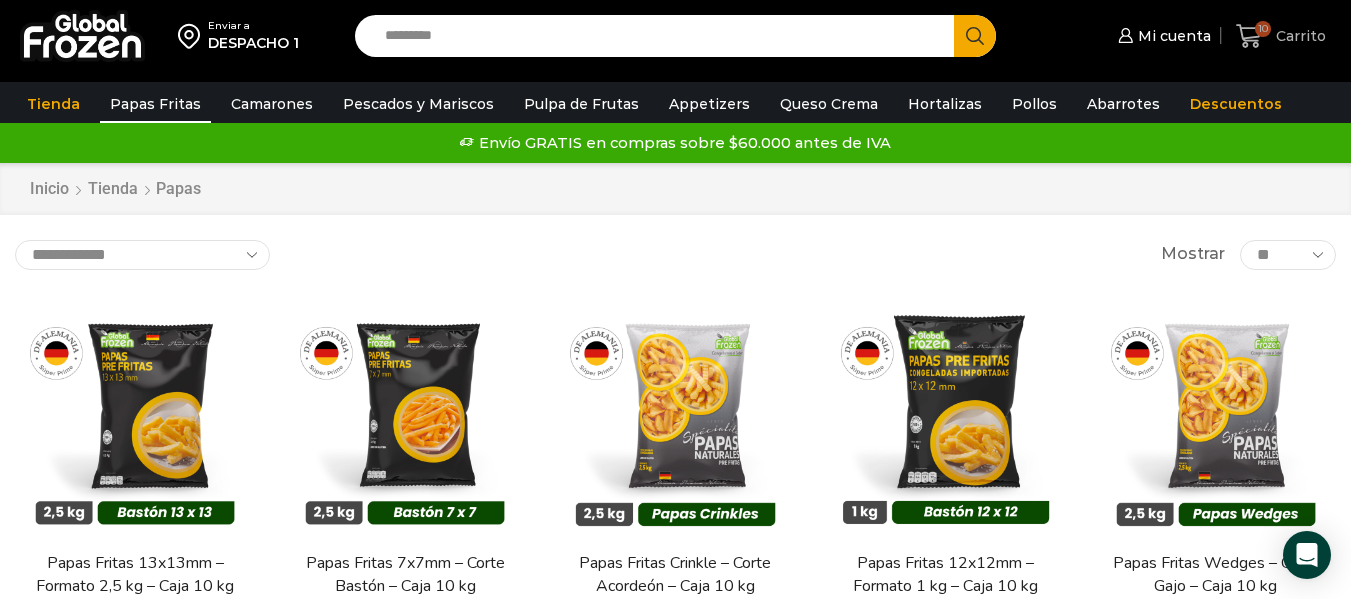 click on "10" at bounding box center (1263, 29) 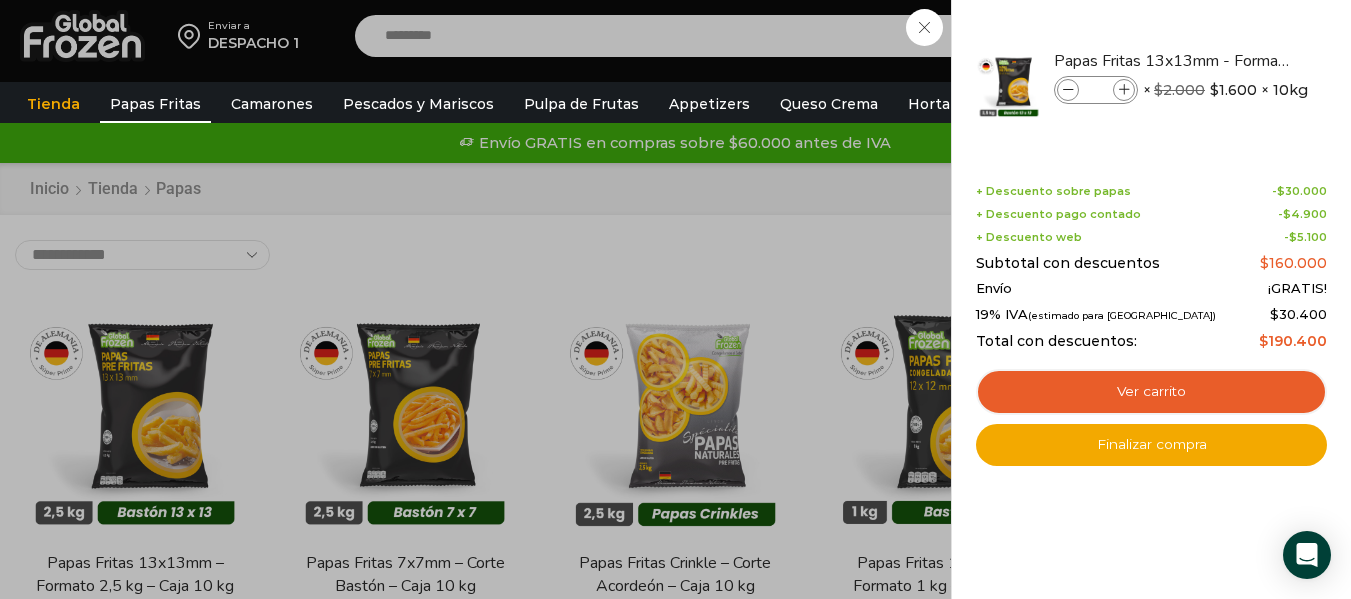 click on "10
Carrito
10
10
Shopping Cart
**" at bounding box center [1281, 36] 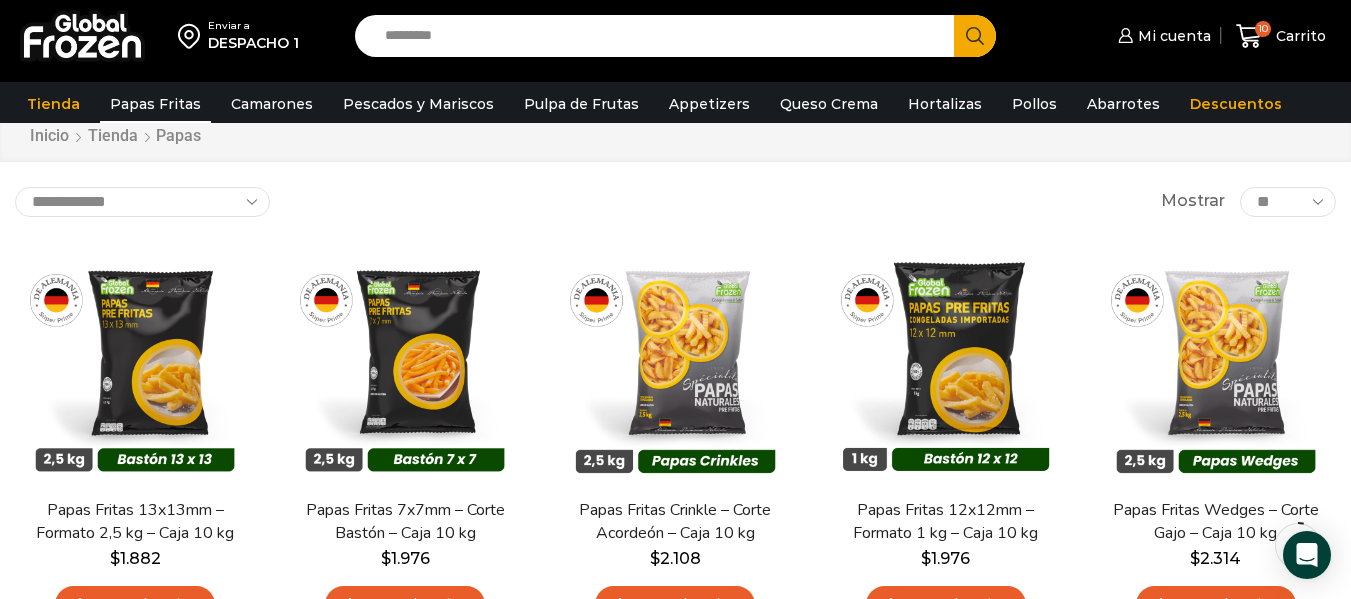 scroll, scrollTop: 80, scrollLeft: 0, axis: vertical 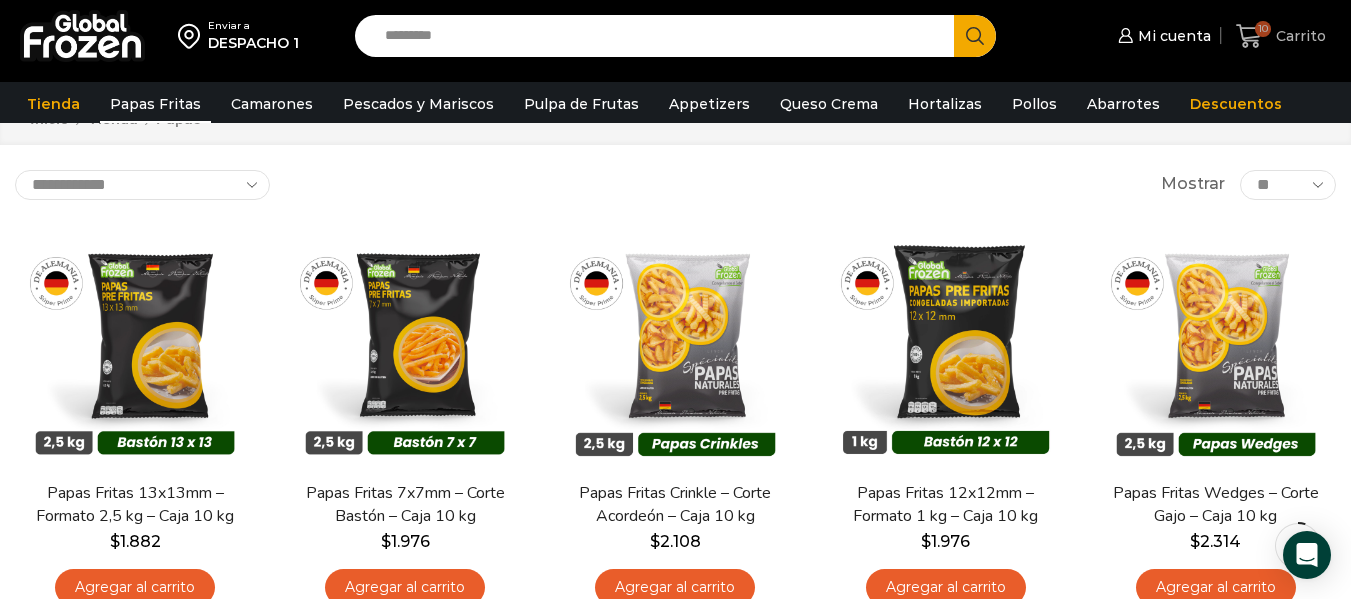 click on "10" at bounding box center [1263, 29] 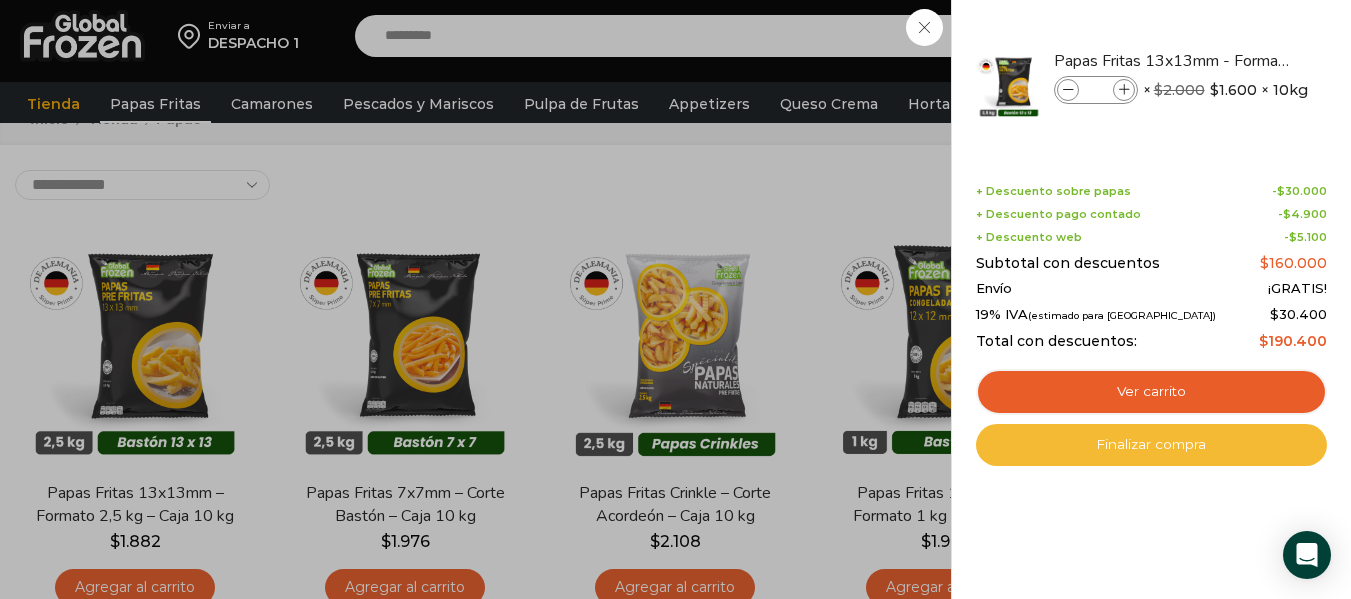 click on "Finalizar compra" at bounding box center [1151, 445] 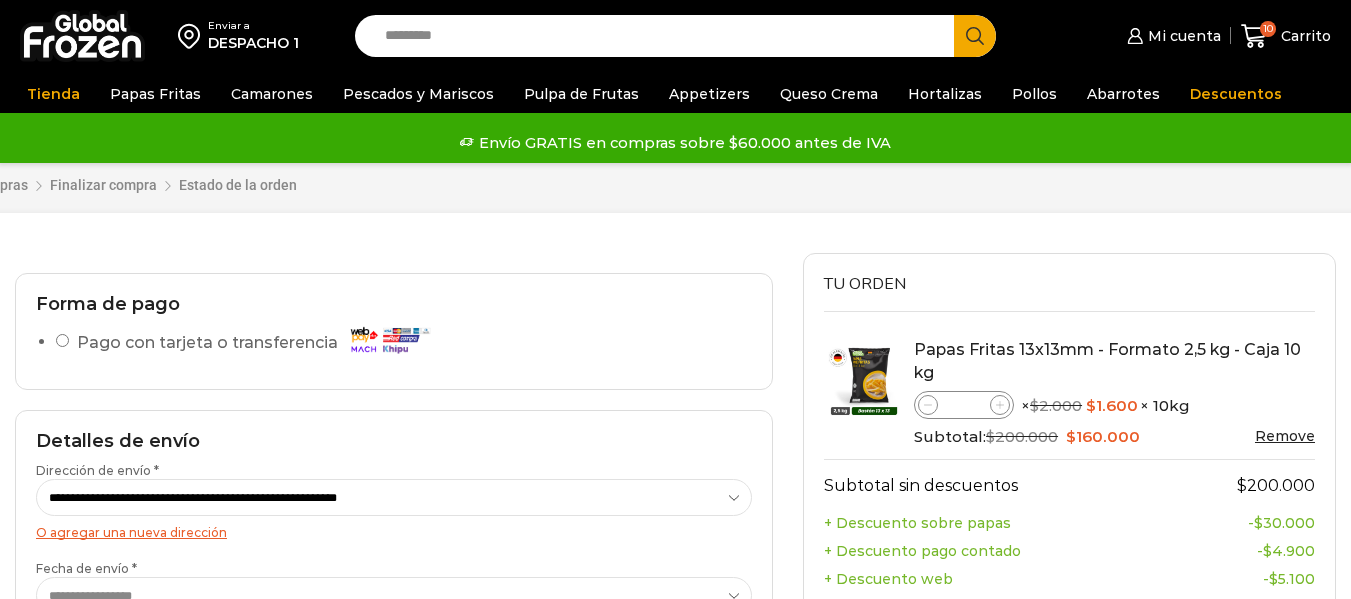 scroll, scrollTop: 0, scrollLeft: 0, axis: both 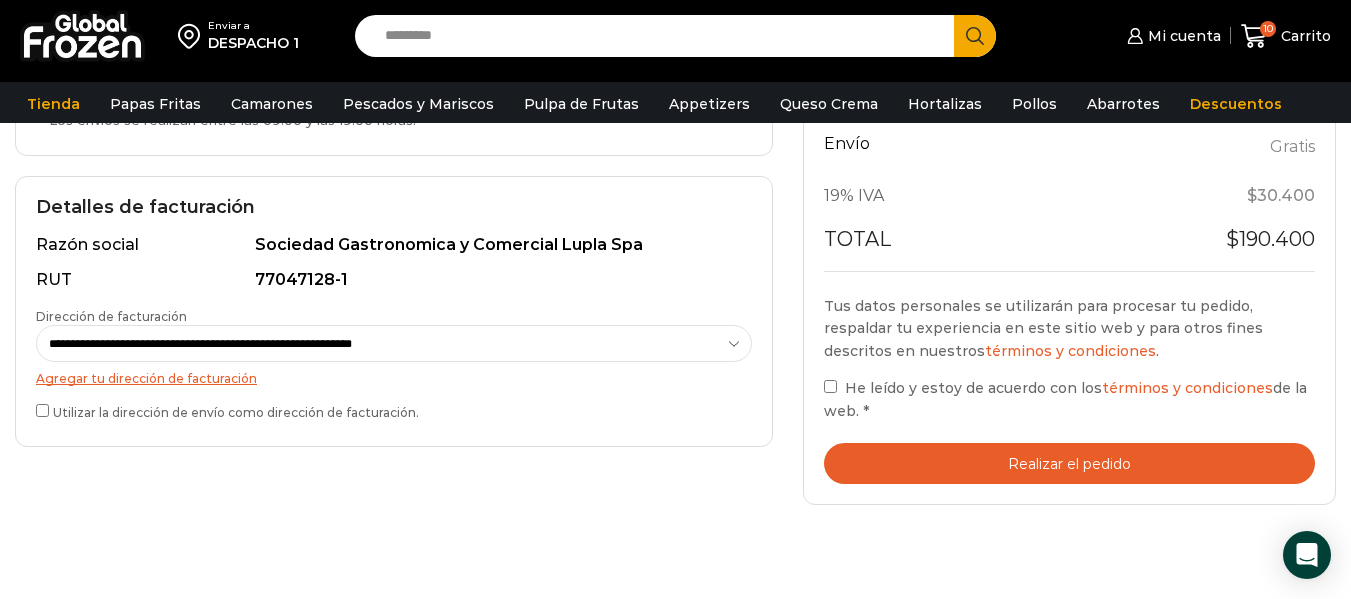 click on "Realizar el pedido" at bounding box center (1069, 463) 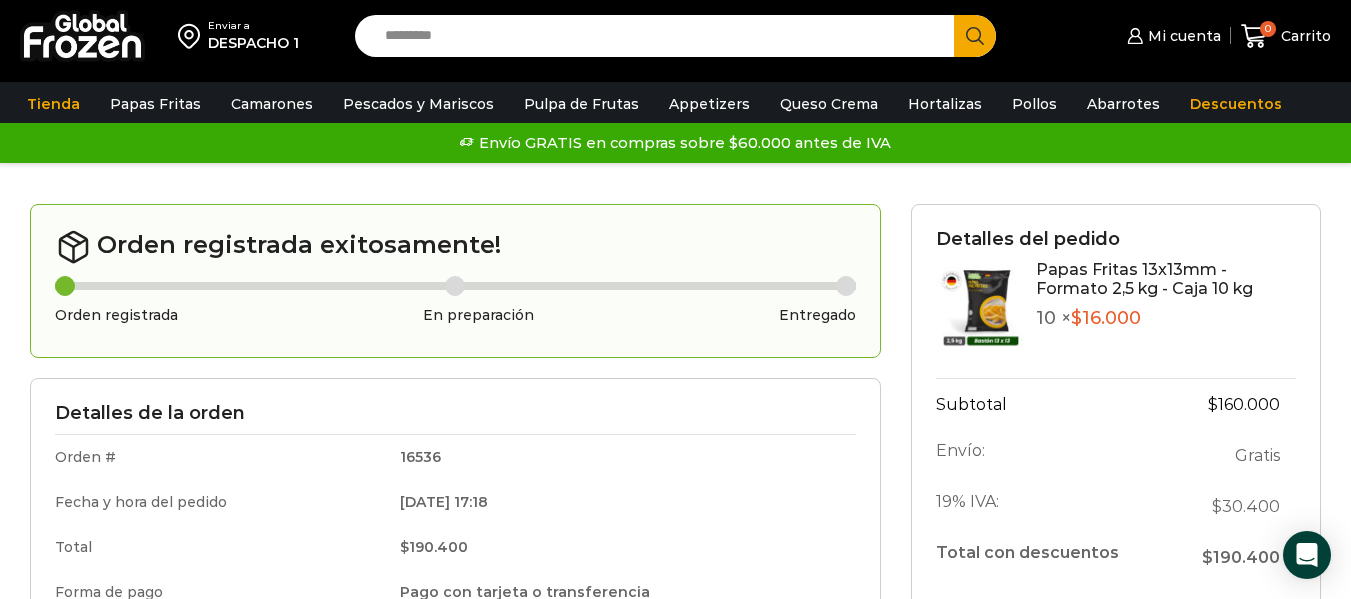scroll, scrollTop: 0, scrollLeft: 0, axis: both 